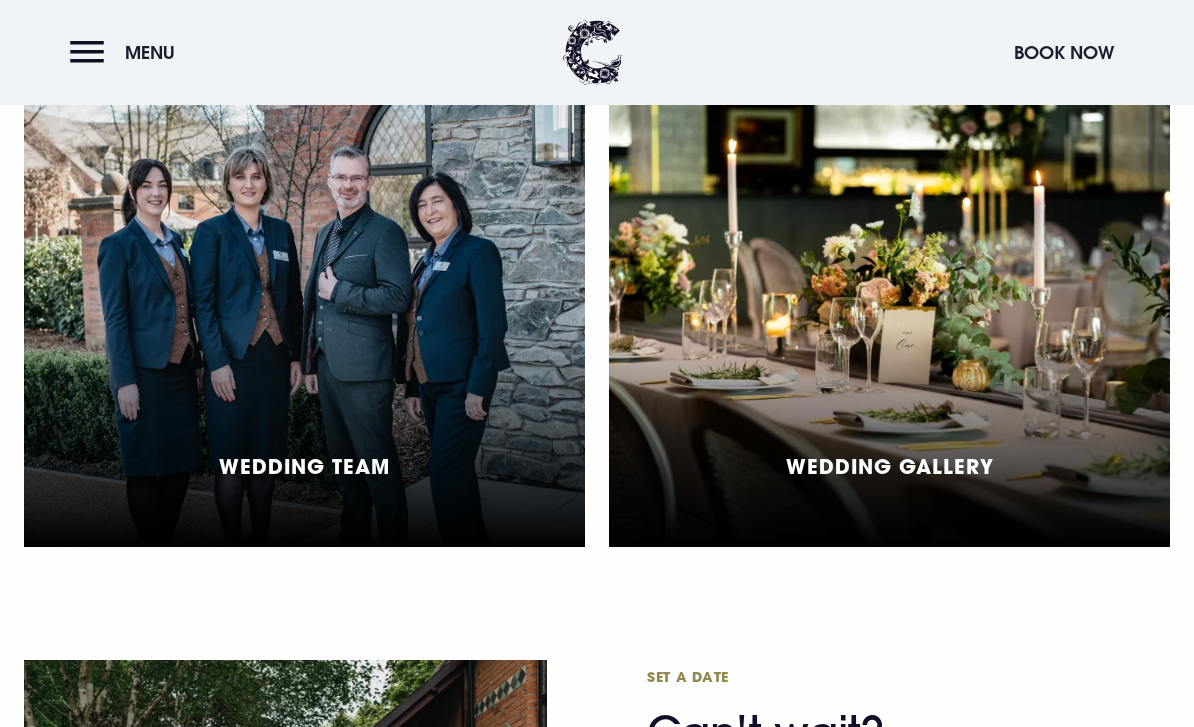 scroll, scrollTop: 0, scrollLeft: 0, axis: both 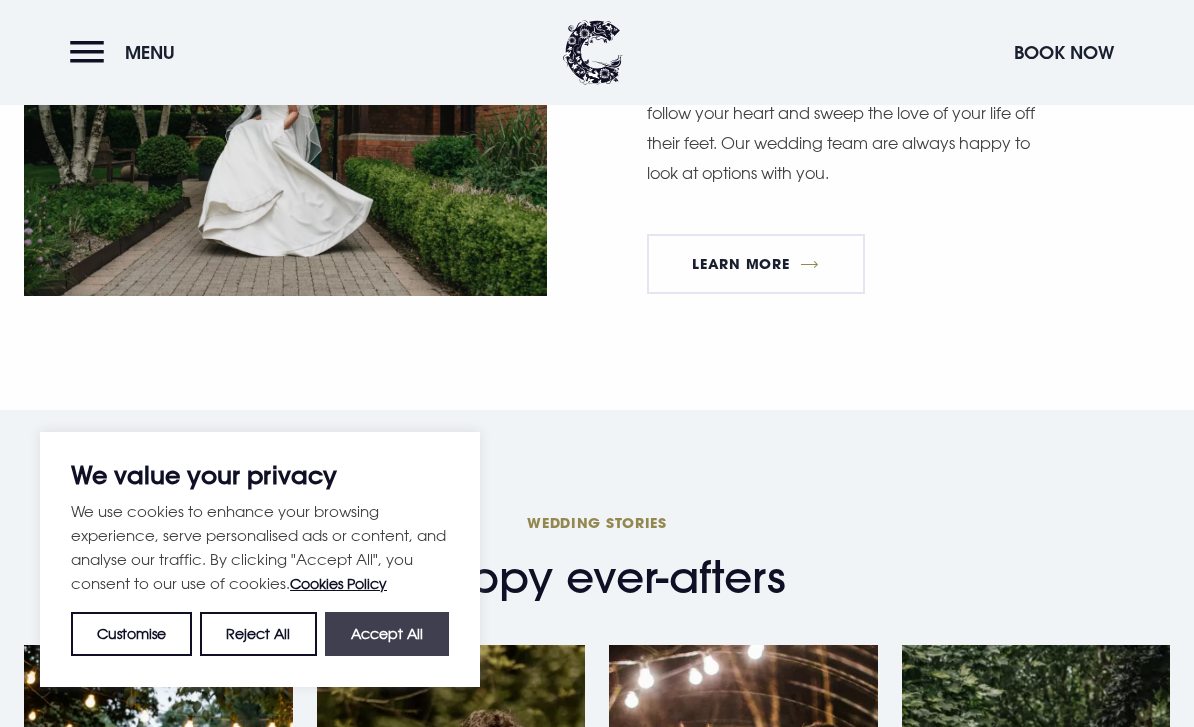 click on "Accept All" at bounding box center (387, 634) 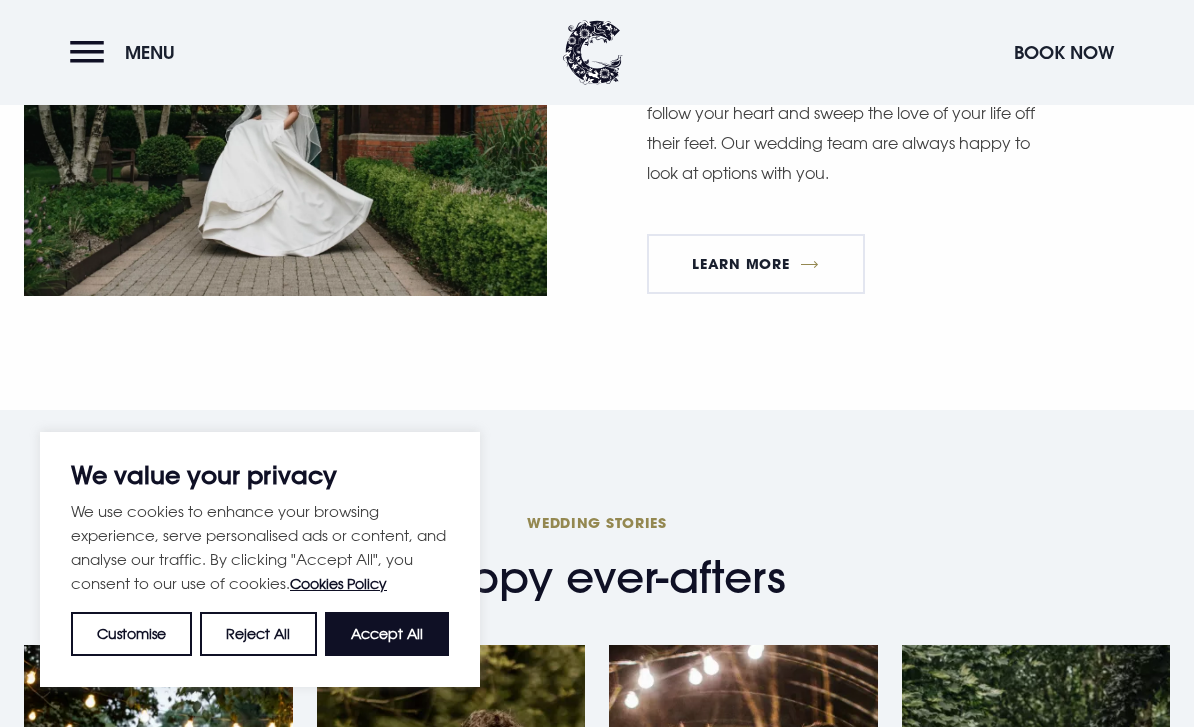 checkbox on "true" 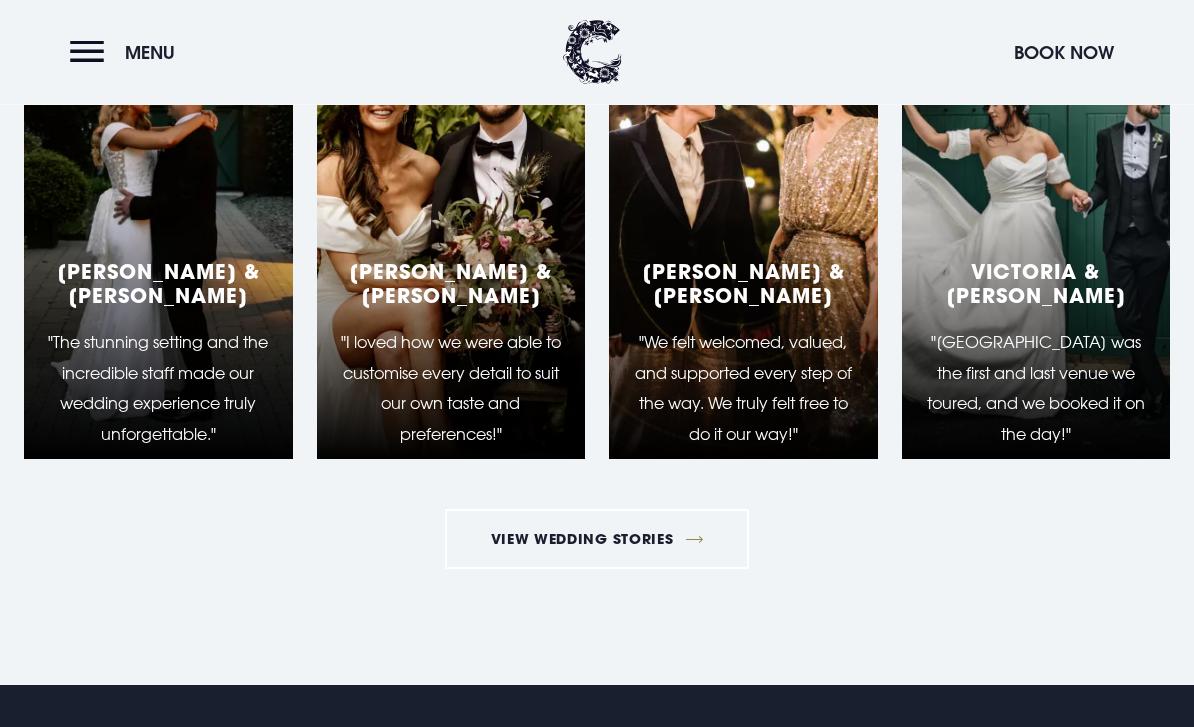 scroll, scrollTop: 5986, scrollLeft: 0, axis: vertical 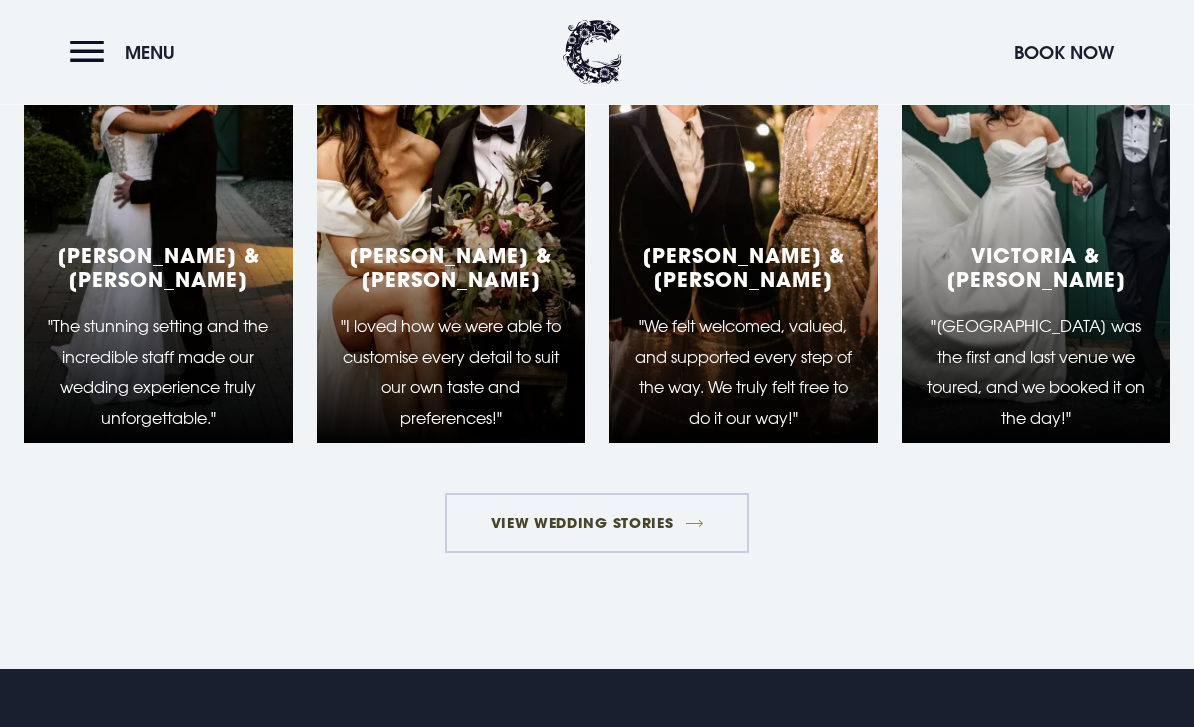 click on "View Wedding Stories" at bounding box center [597, 524] 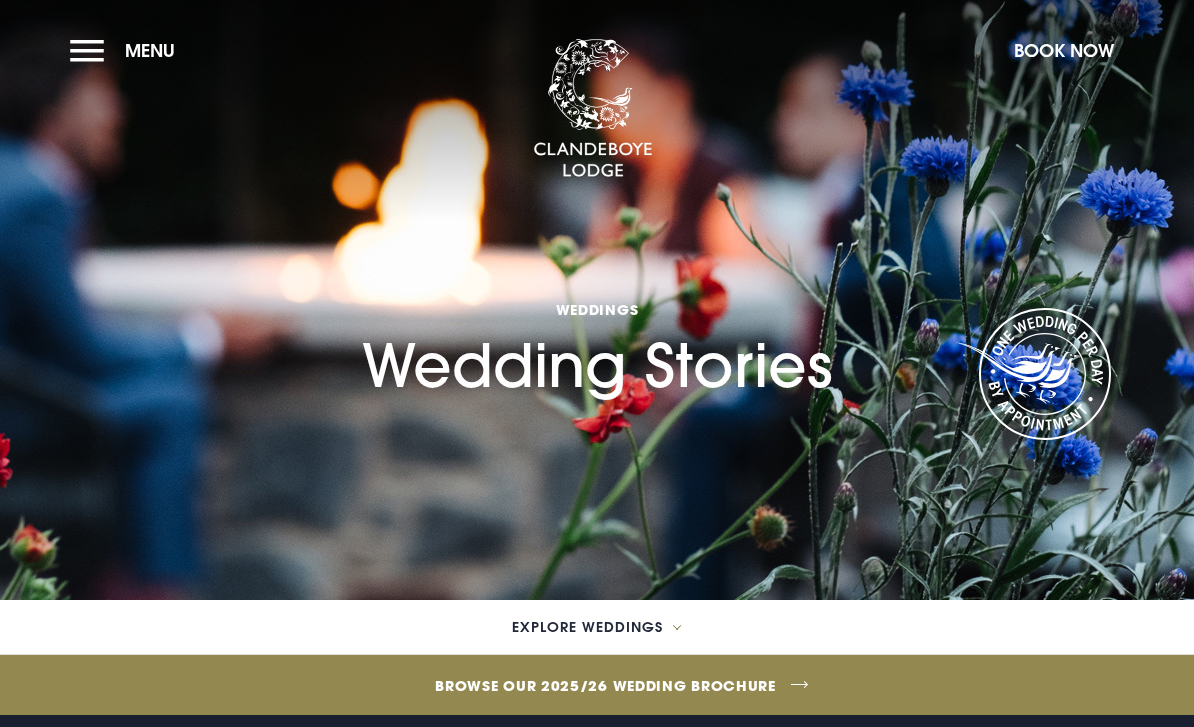 scroll, scrollTop: 0, scrollLeft: 0, axis: both 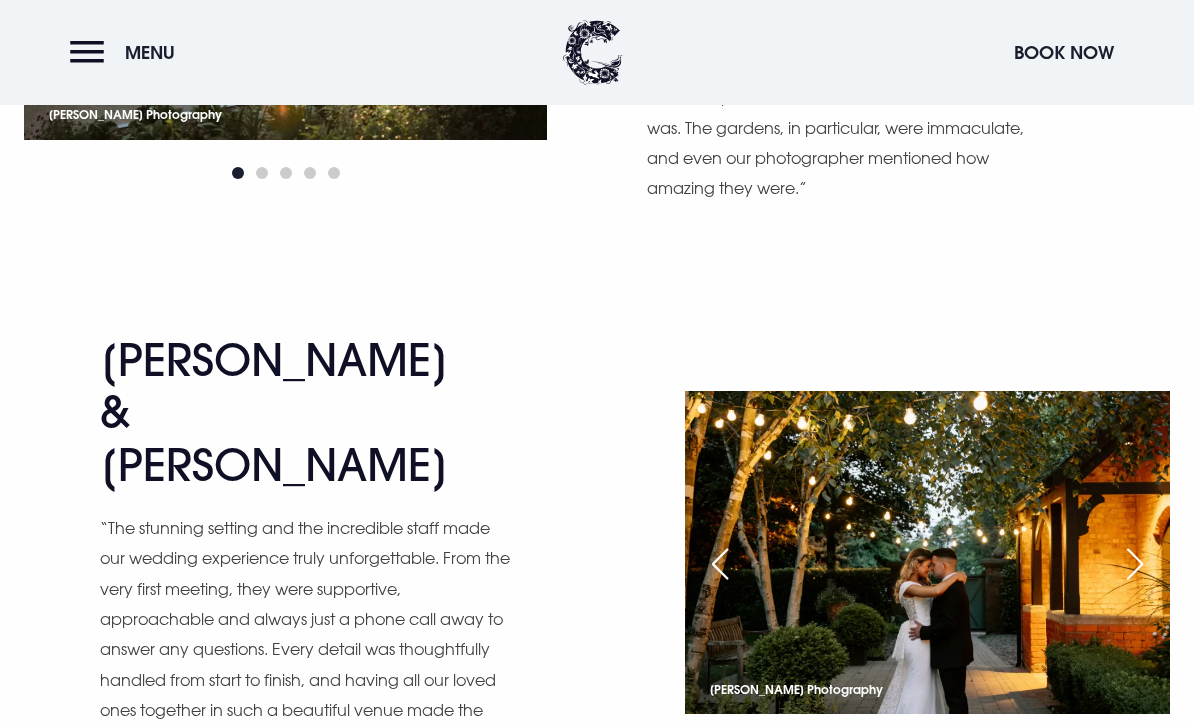 click at bounding box center (1135, 564) 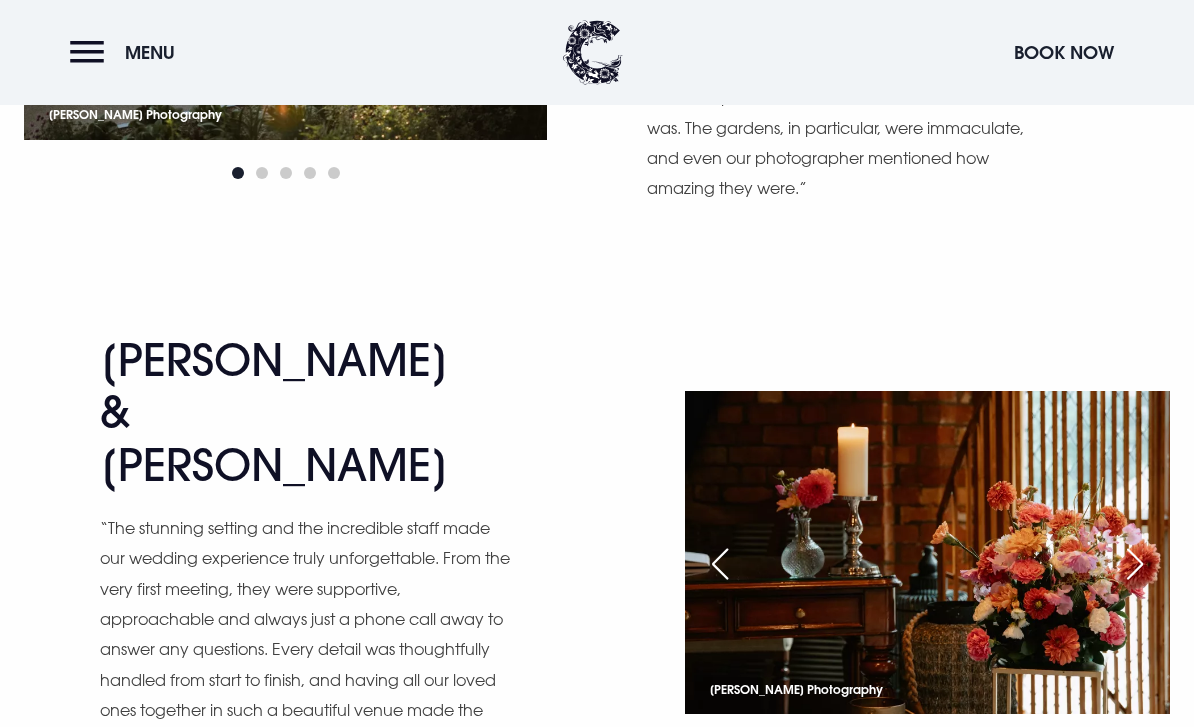click at bounding box center [1135, 564] 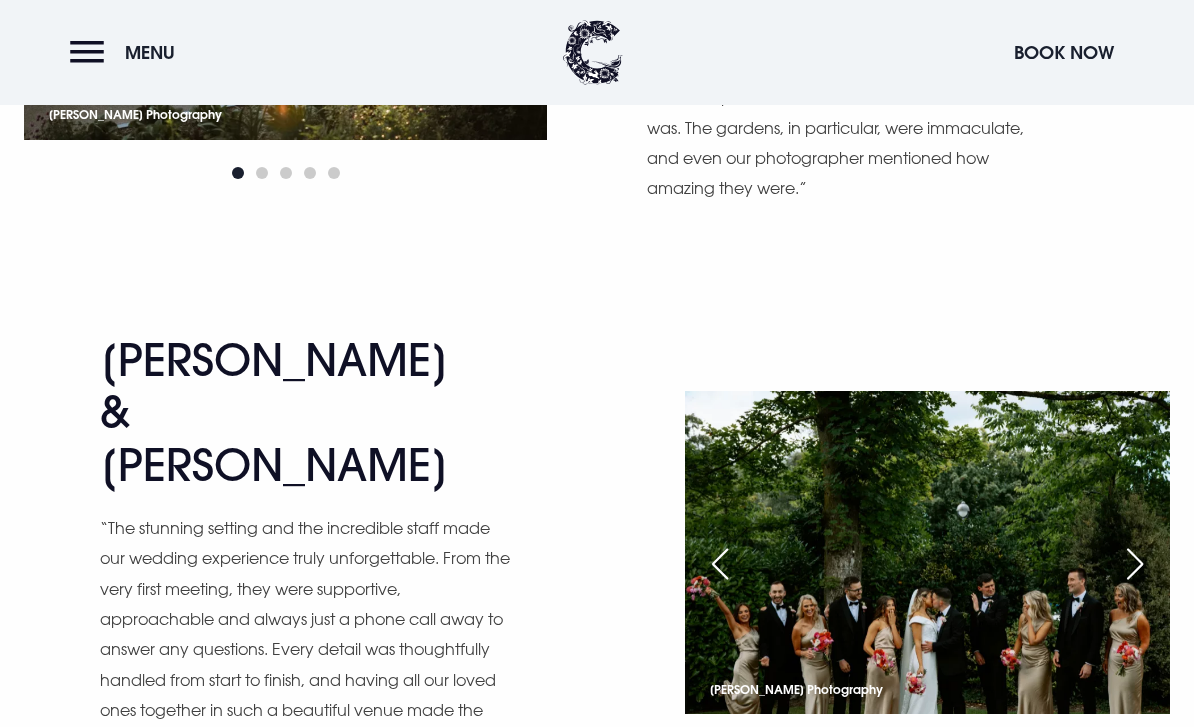 click at bounding box center [1135, 564] 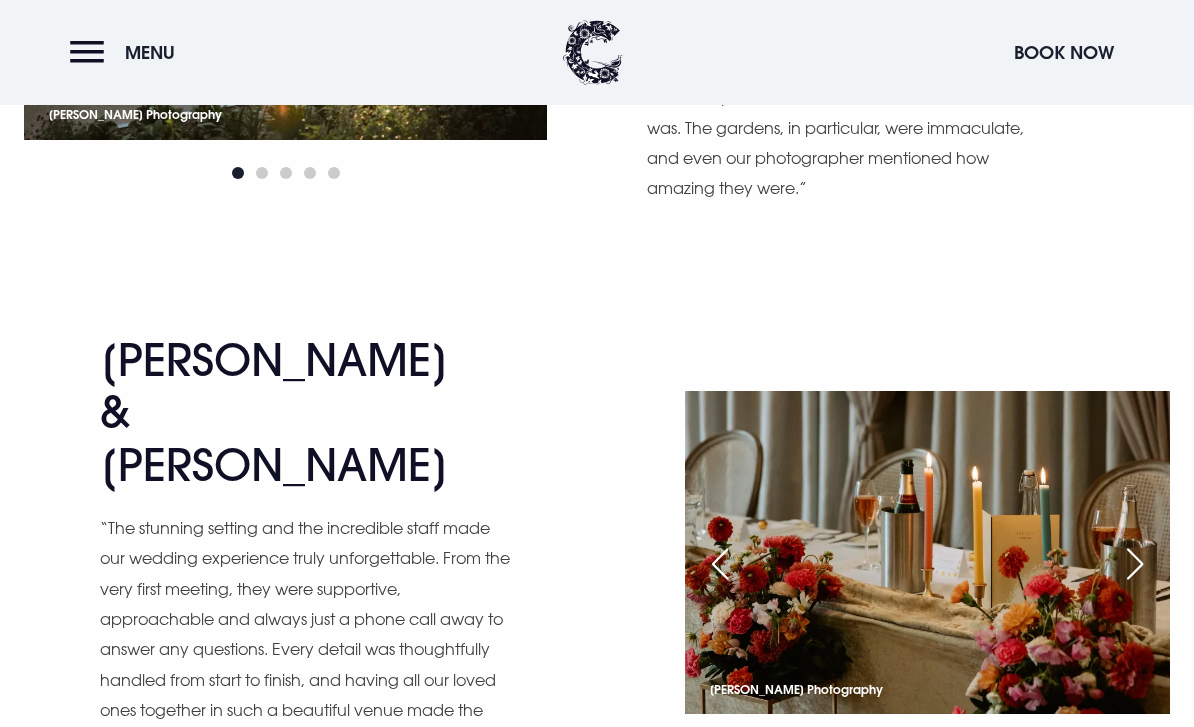 click at bounding box center [1135, 564] 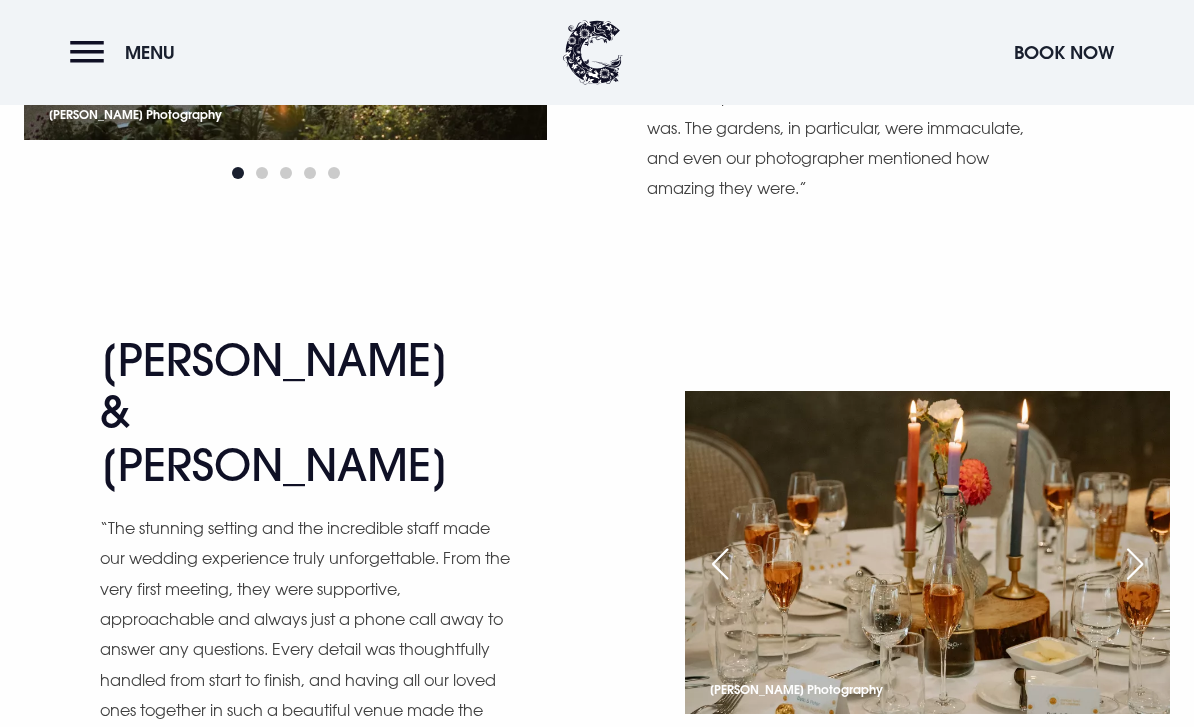 click at bounding box center (1135, 564) 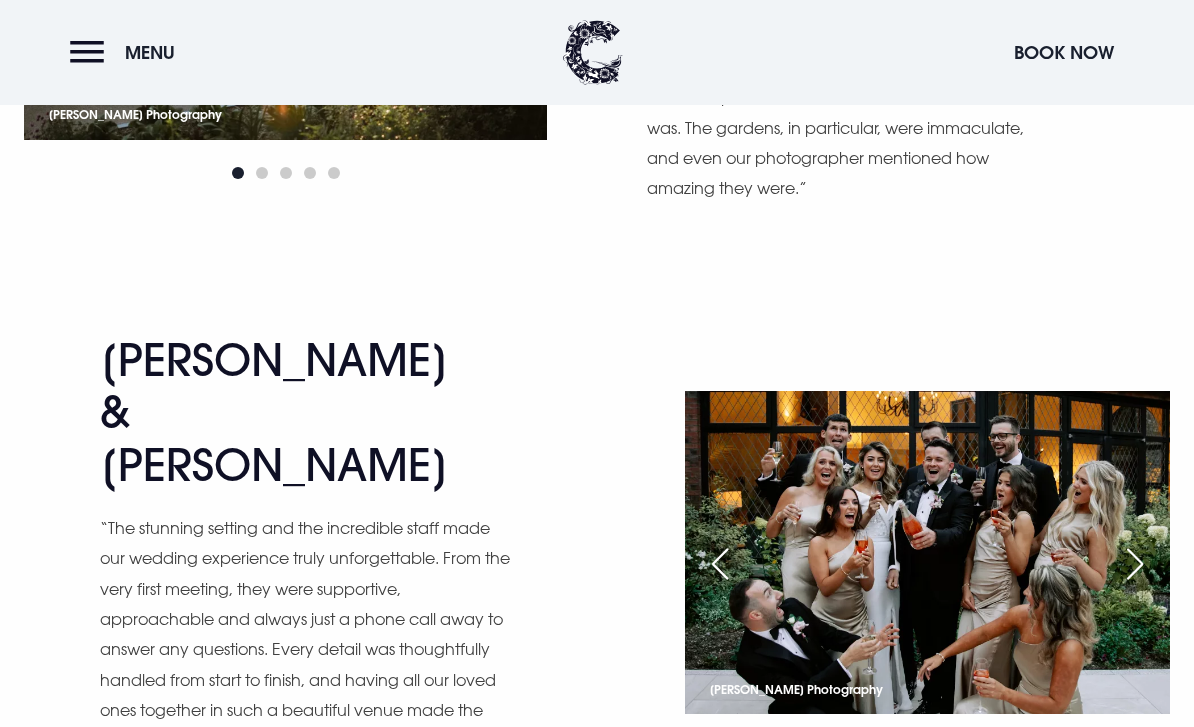click at bounding box center (1135, 564) 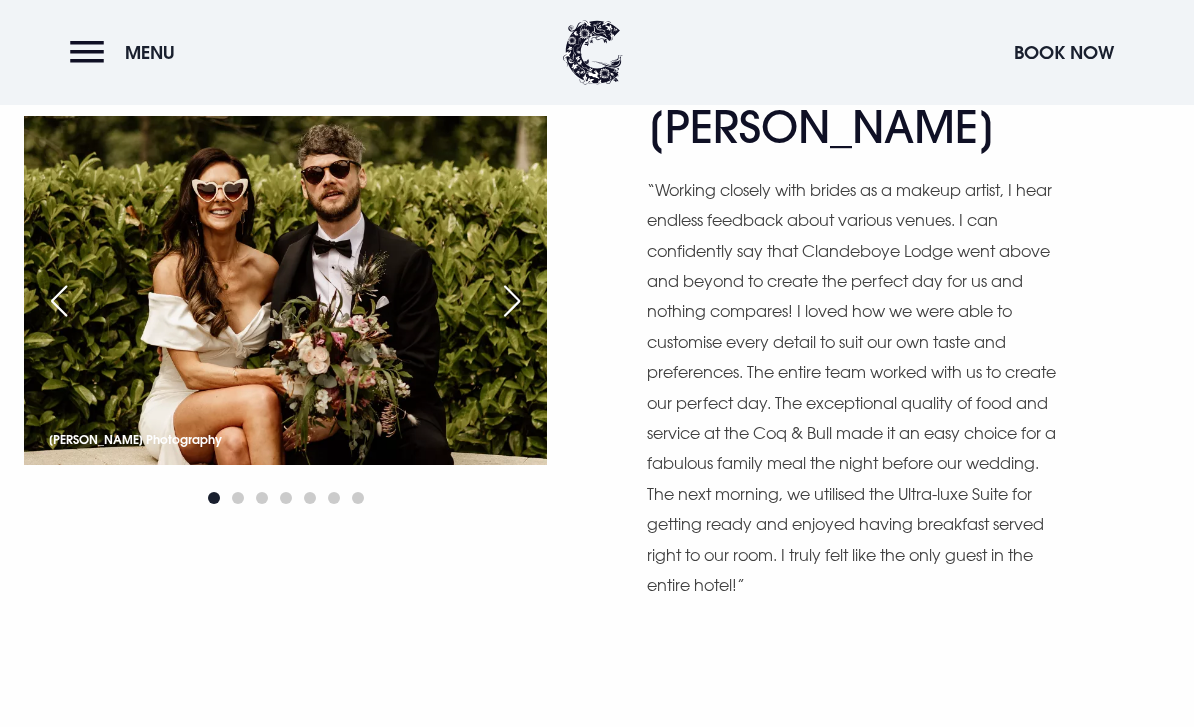 scroll, scrollTop: 3768, scrollLeft: 0, axis: vertical 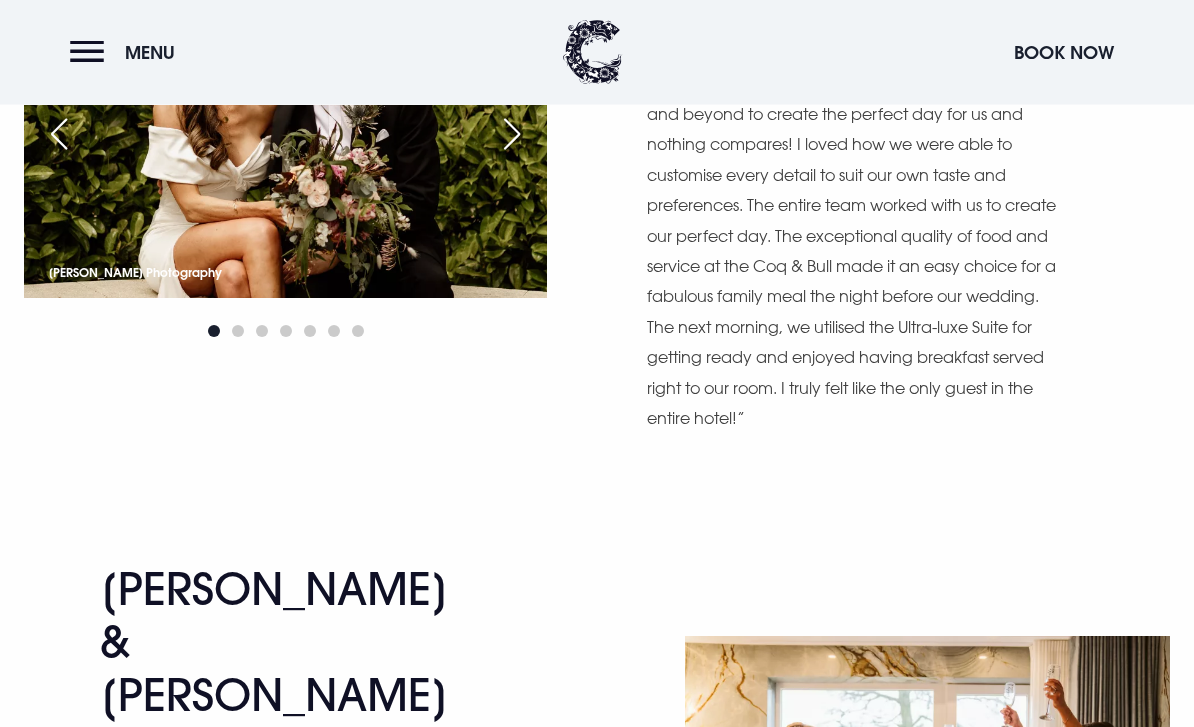 click at bounding box center [1135, 810] 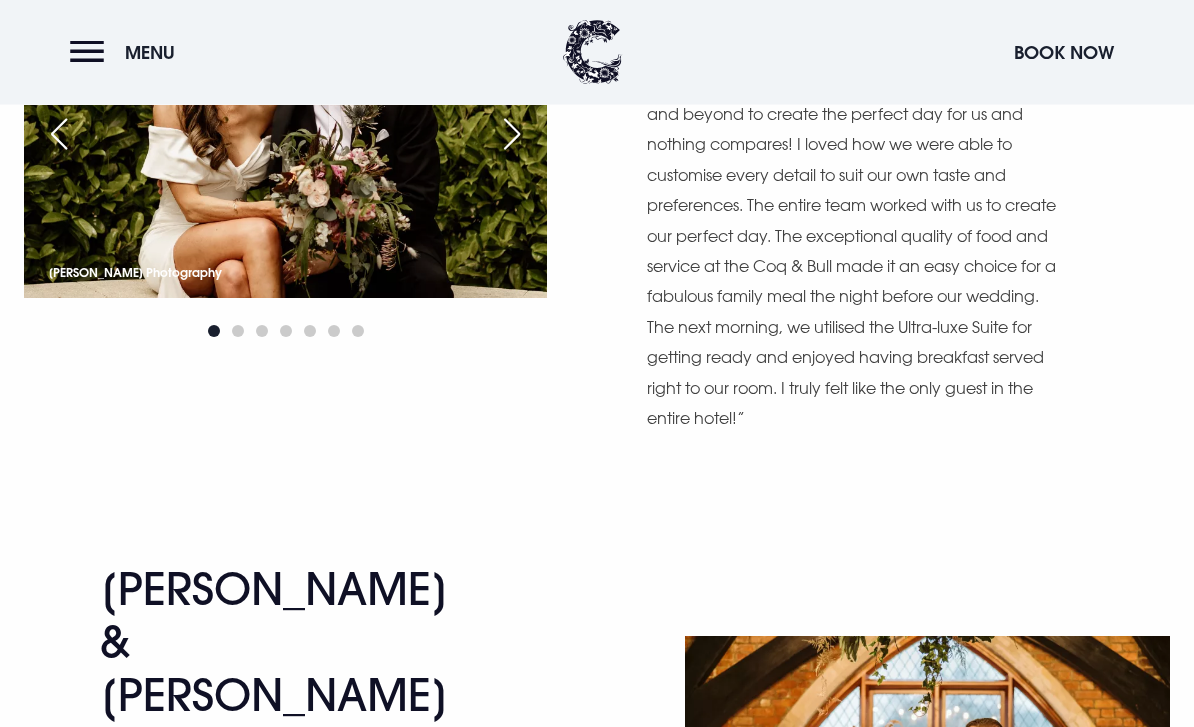 scroll, scrollTop: 3769, scrollLeft: 0, axis: vertical 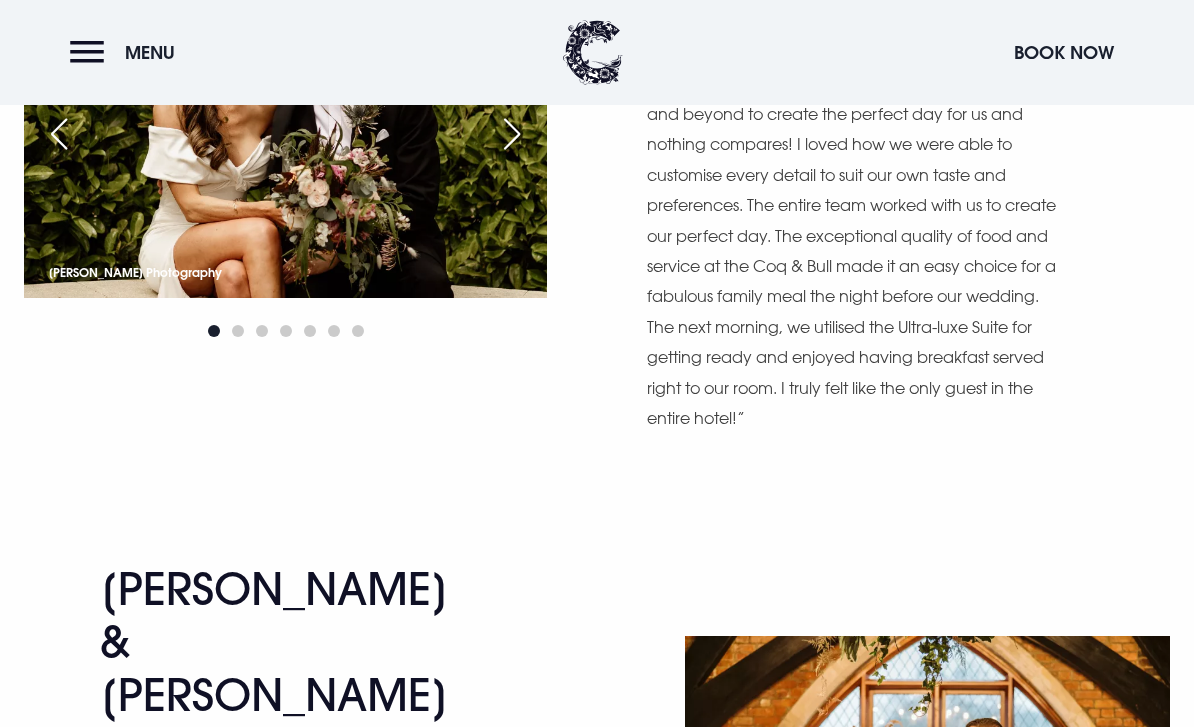 click at bounding box center [1135, 809] 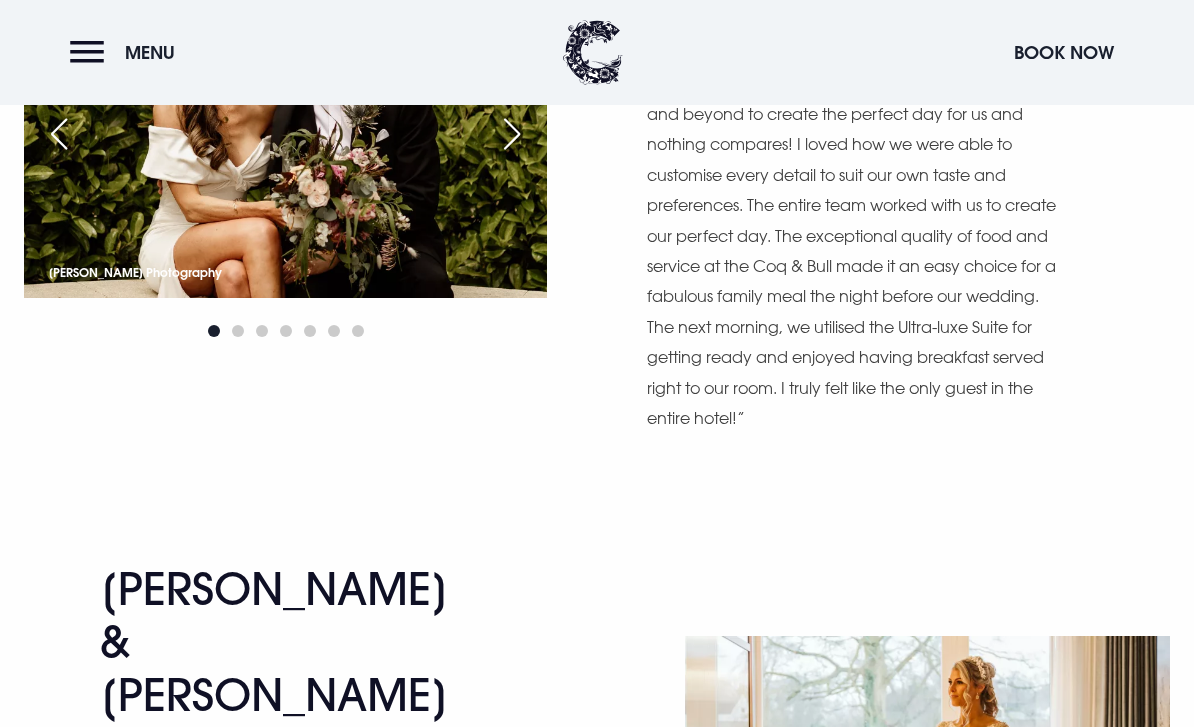 click at bounding box center (1135, 809) 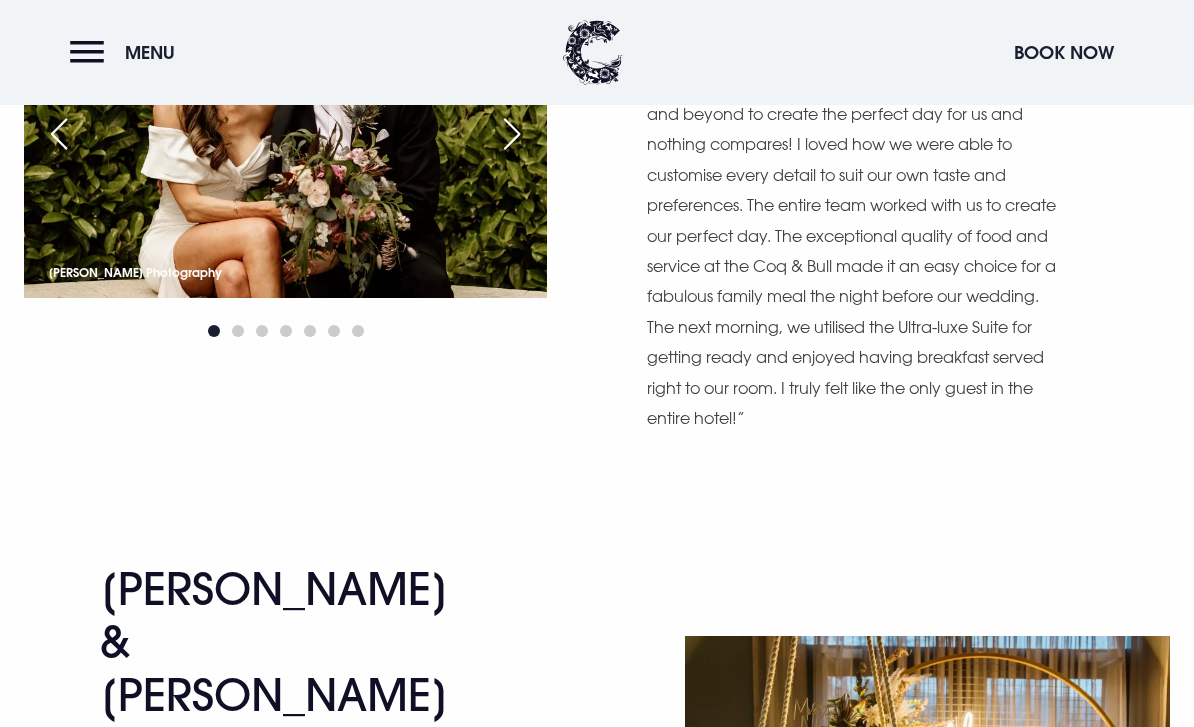 click at bounding box center (1135, 809) 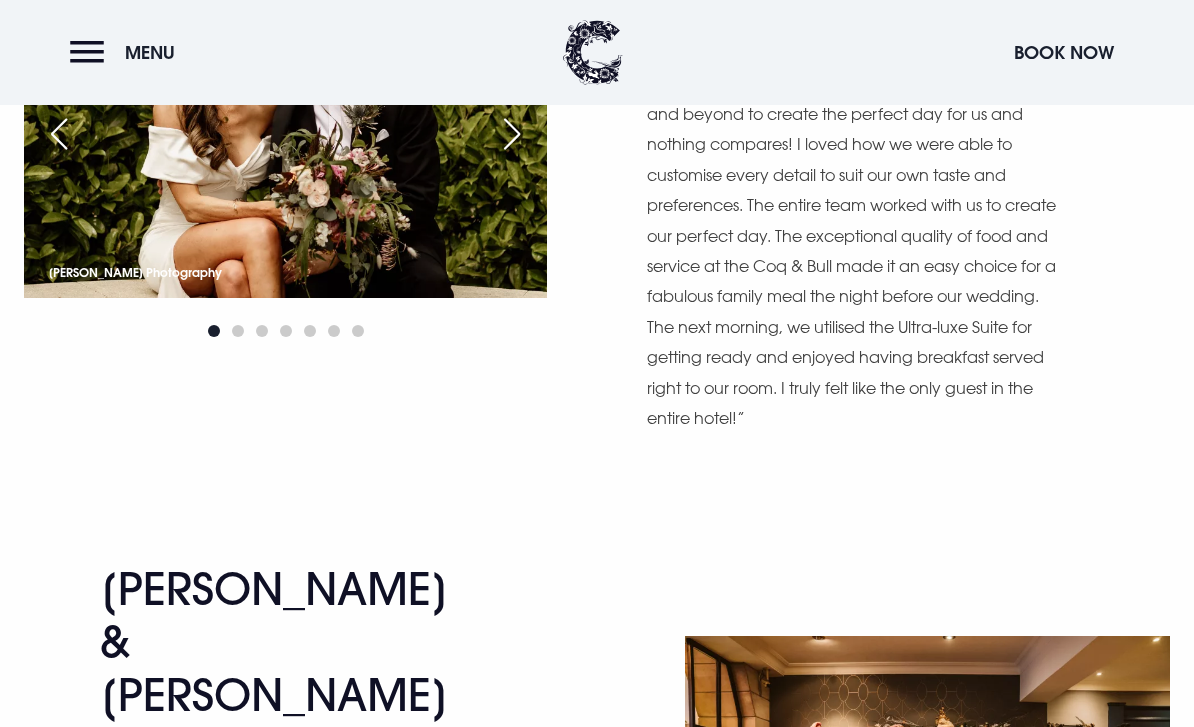 click at bounding box center [1135, 809] 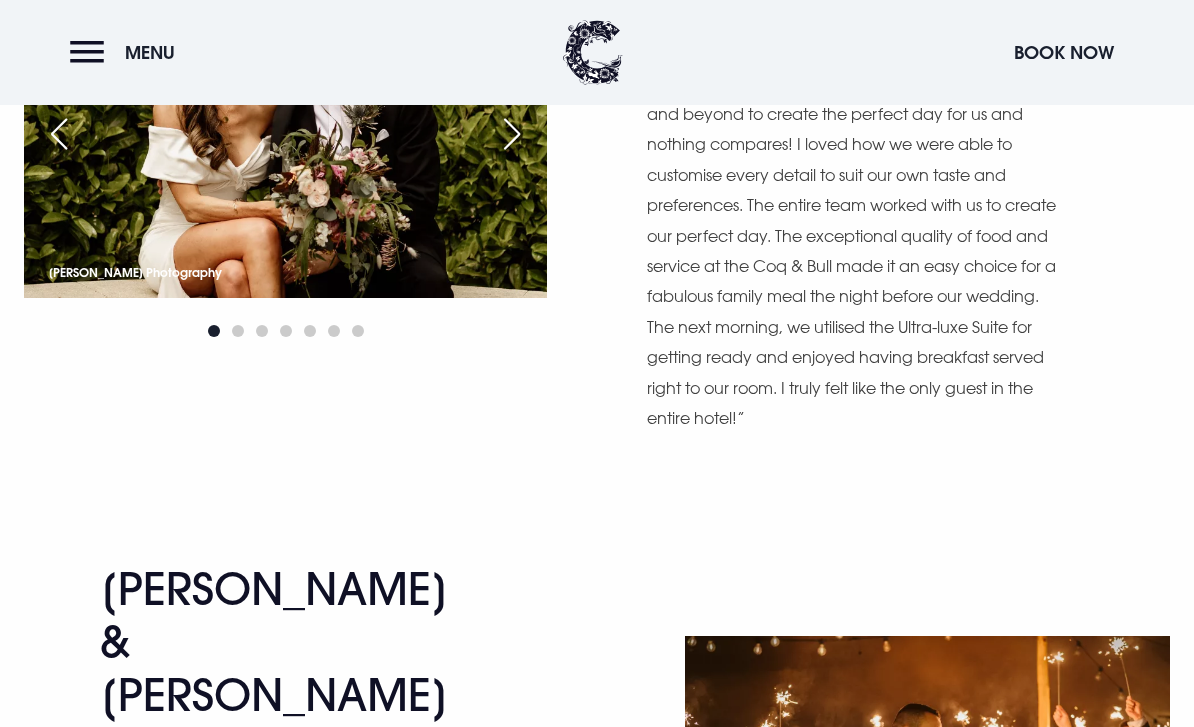 click at bounding box center [1135, 809] 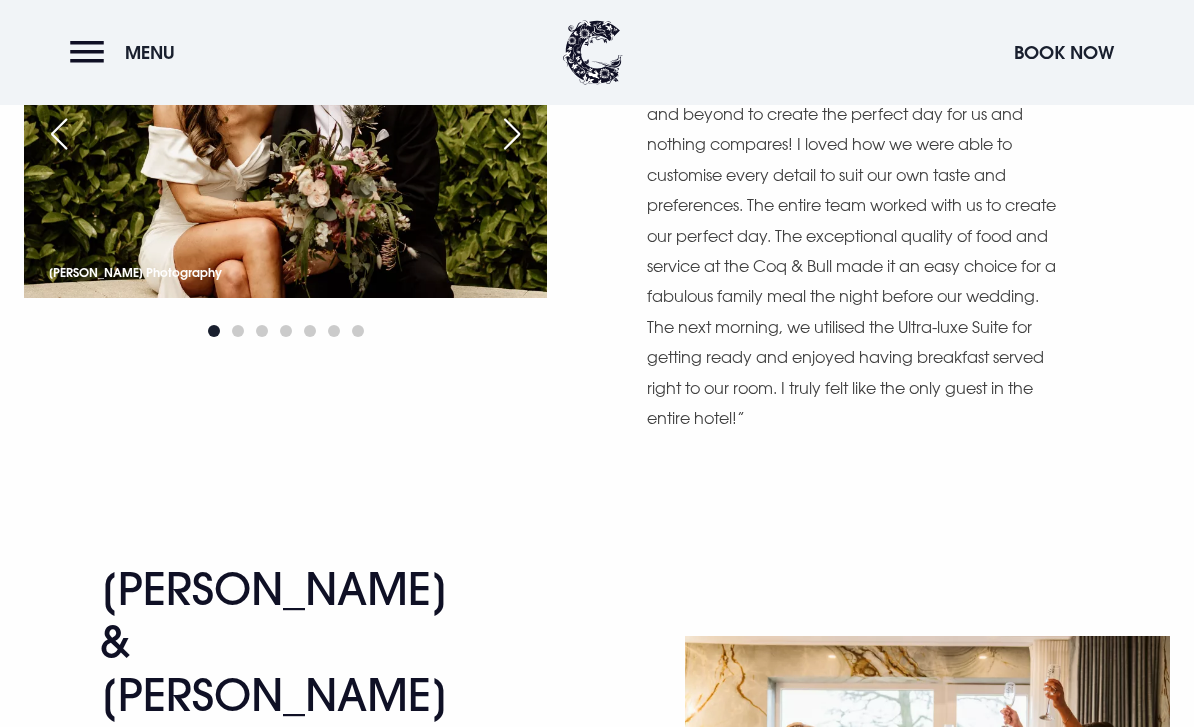 click at bounding box center [1135, 809] 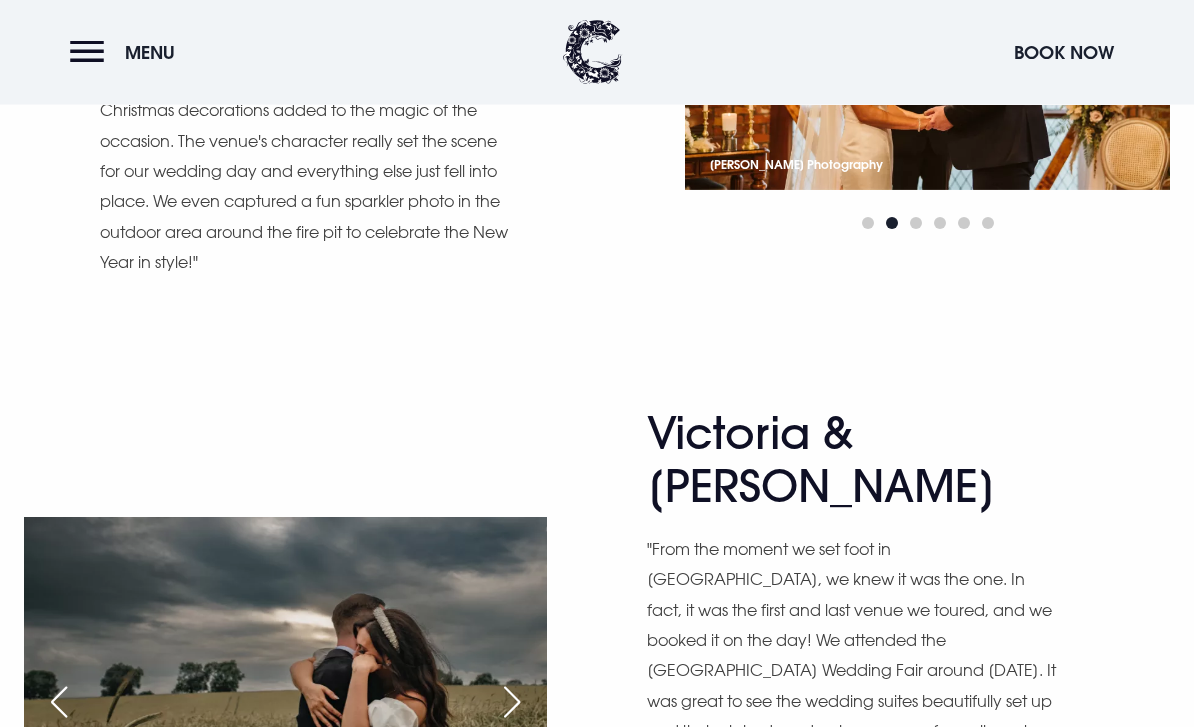 scroll, scrollTop: 4359, scrollLeft: 0, axis: vertical 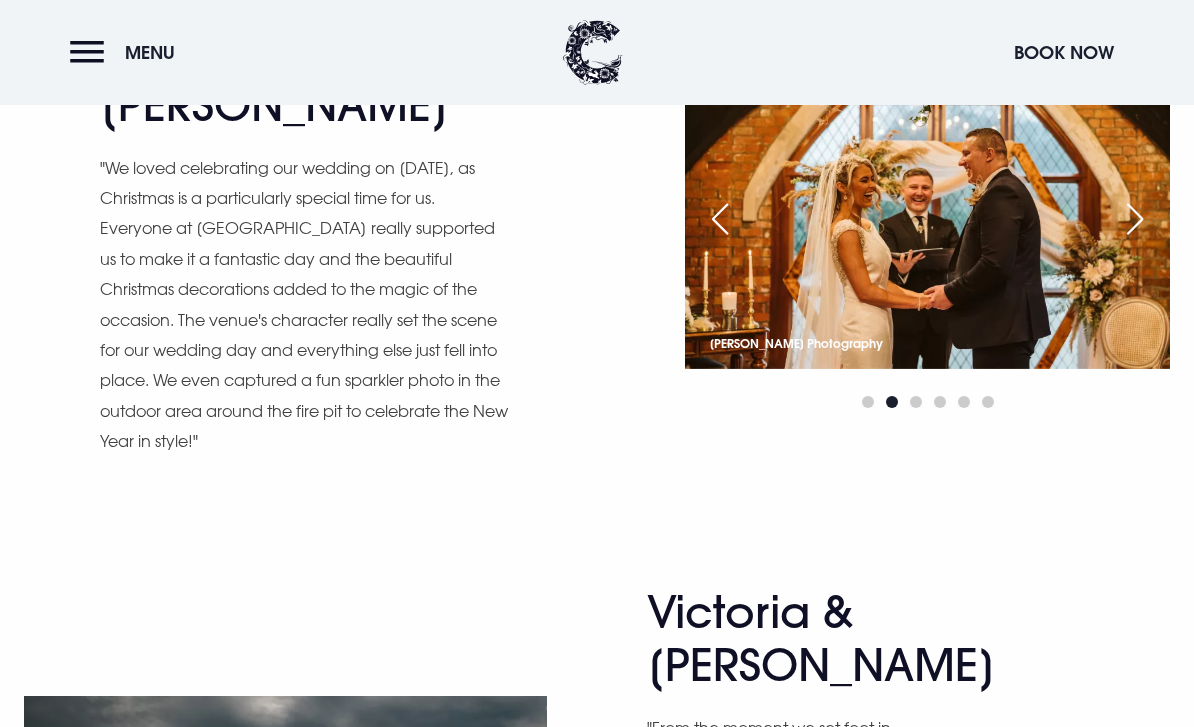 click at bounding box center [512, 881] 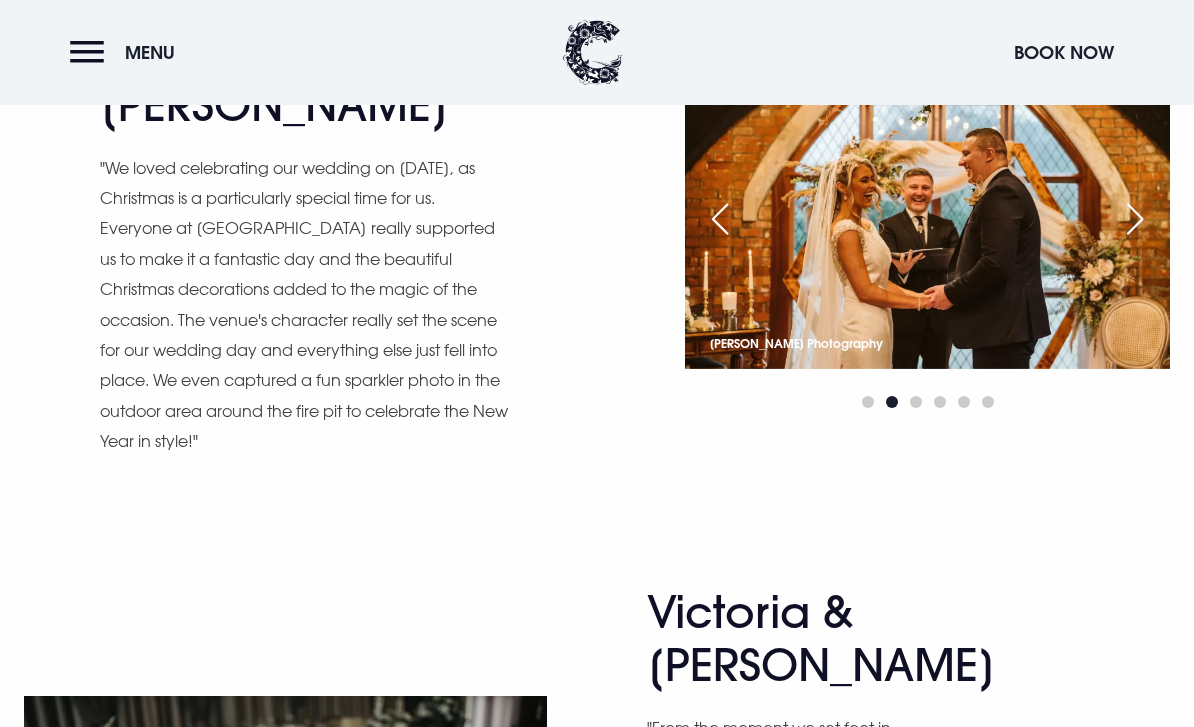 click at bounding box center (512, 881) 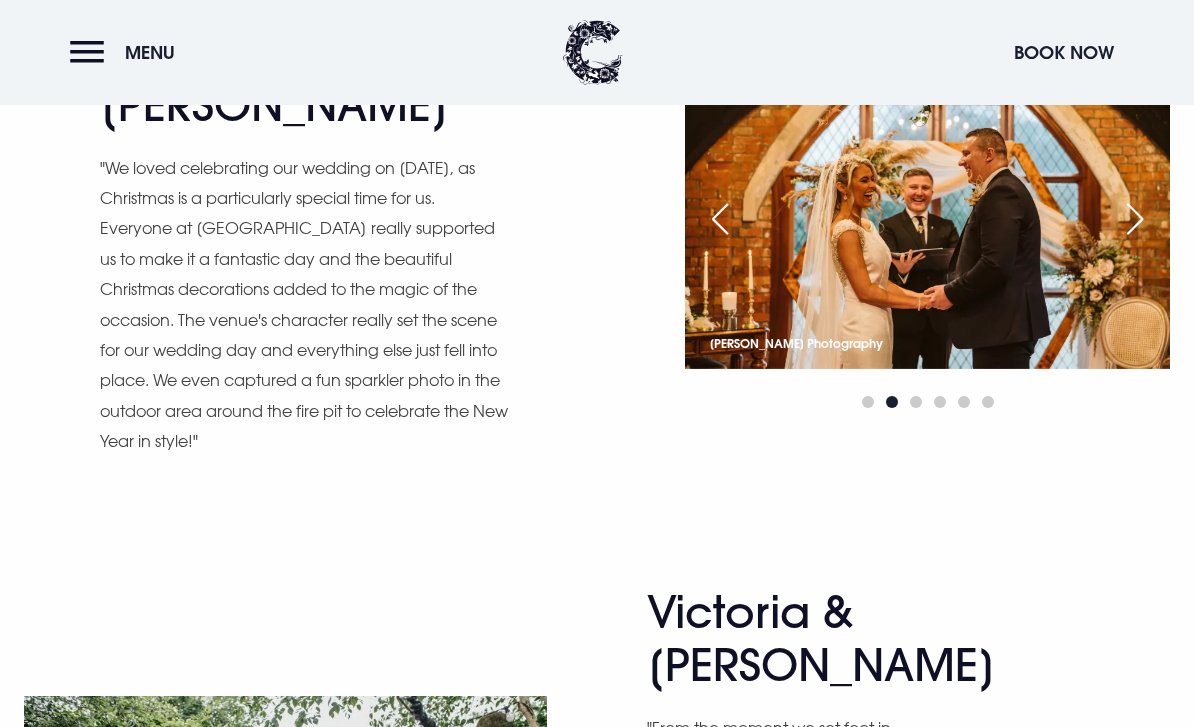 click at bounding box center [512, 881] 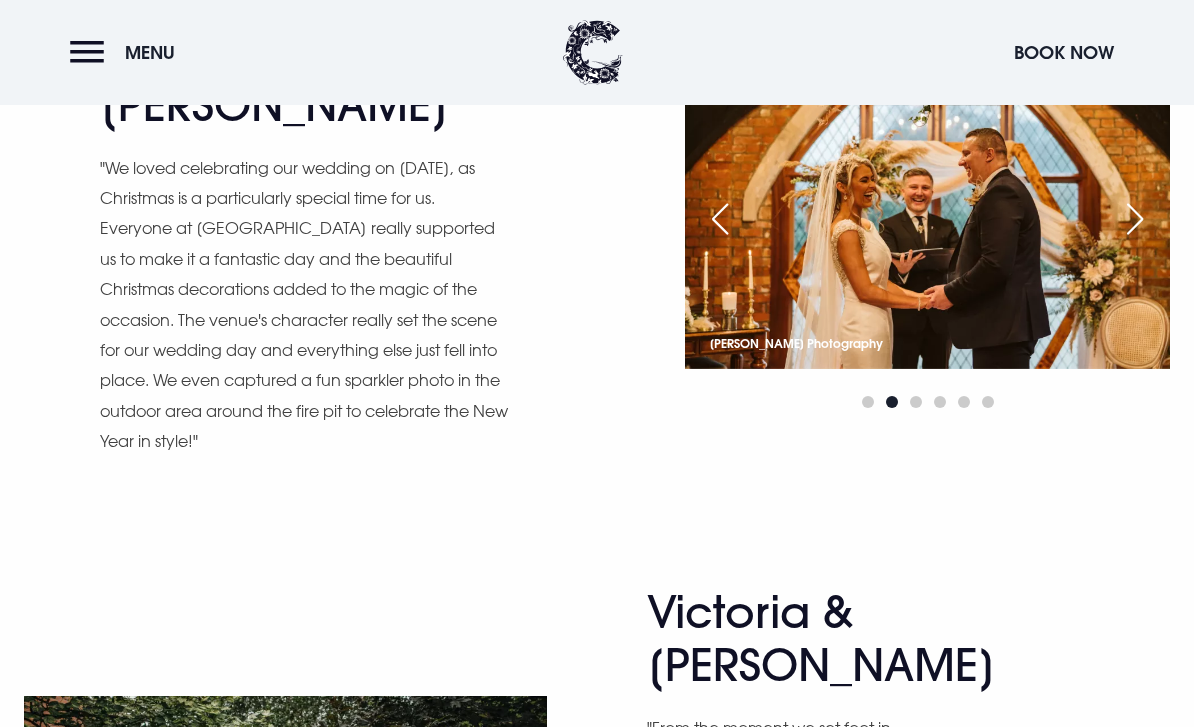 click at bounding box center [512, 881] 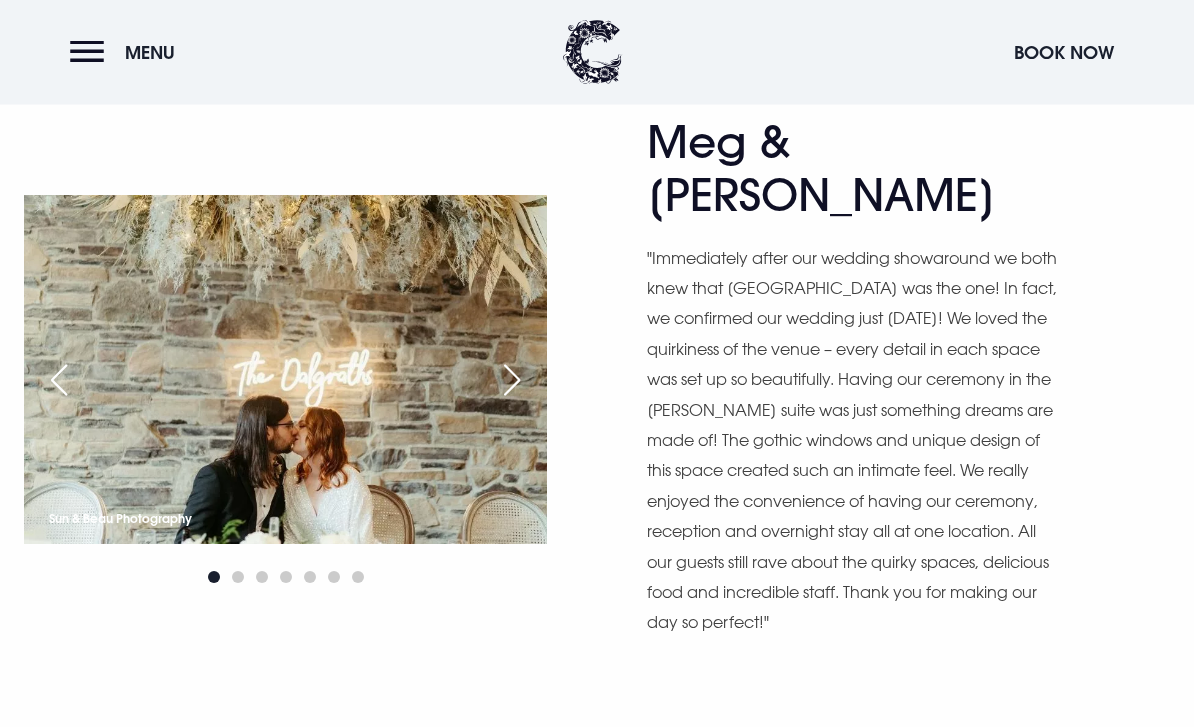 scroll, scrollTop: 9236, scrollLeft: 0, axis: vertical 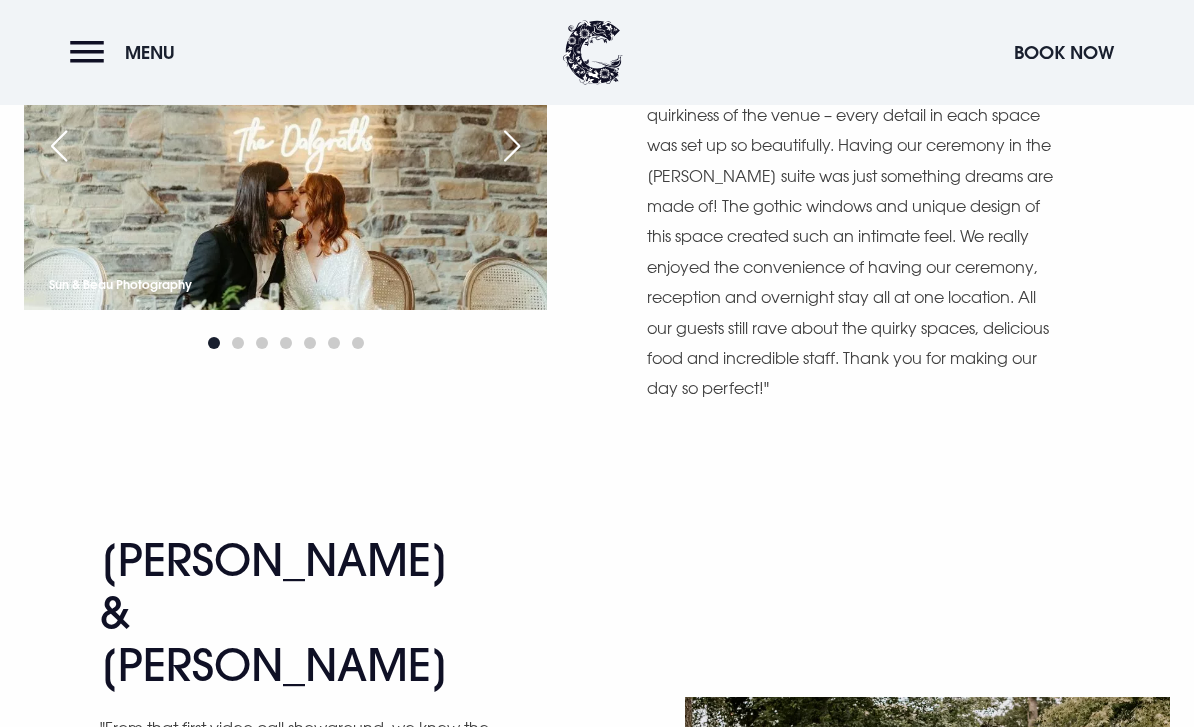 click at bounding box center [512, 1563] 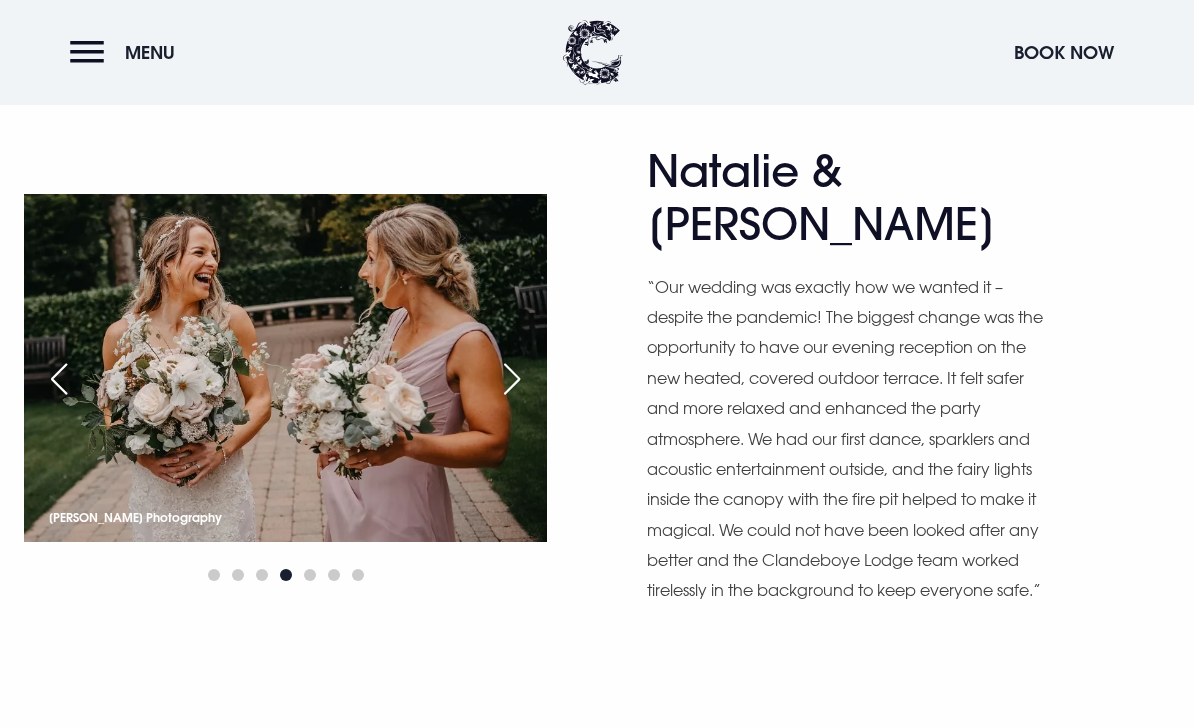 scroll, scrollTop: 10430, scrollLeft: 0, axis: vertical 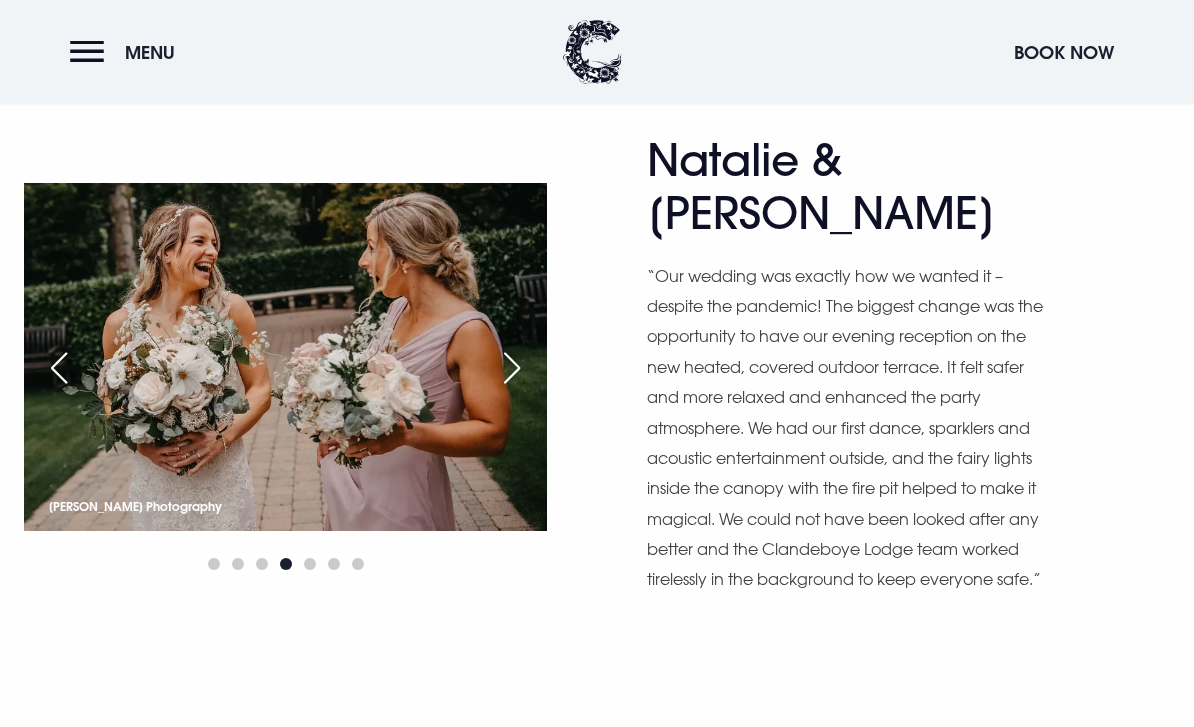 click at bounding box center [512, 1694] 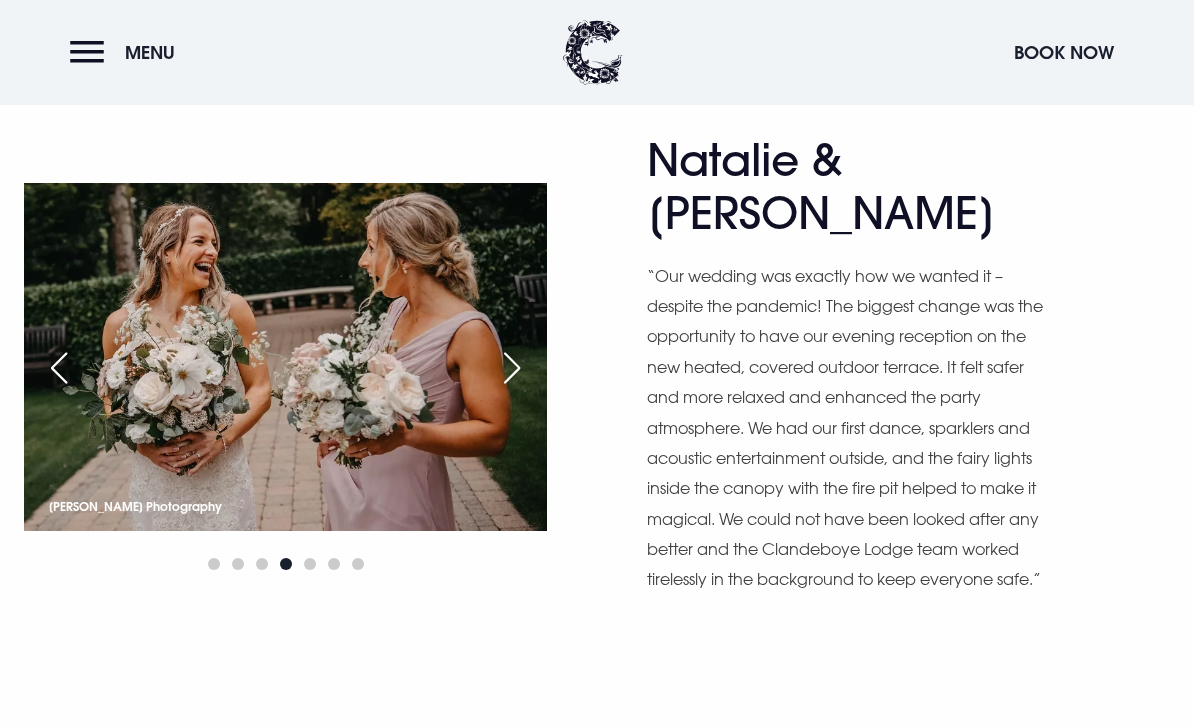 click at bounding box center (512, 1693) 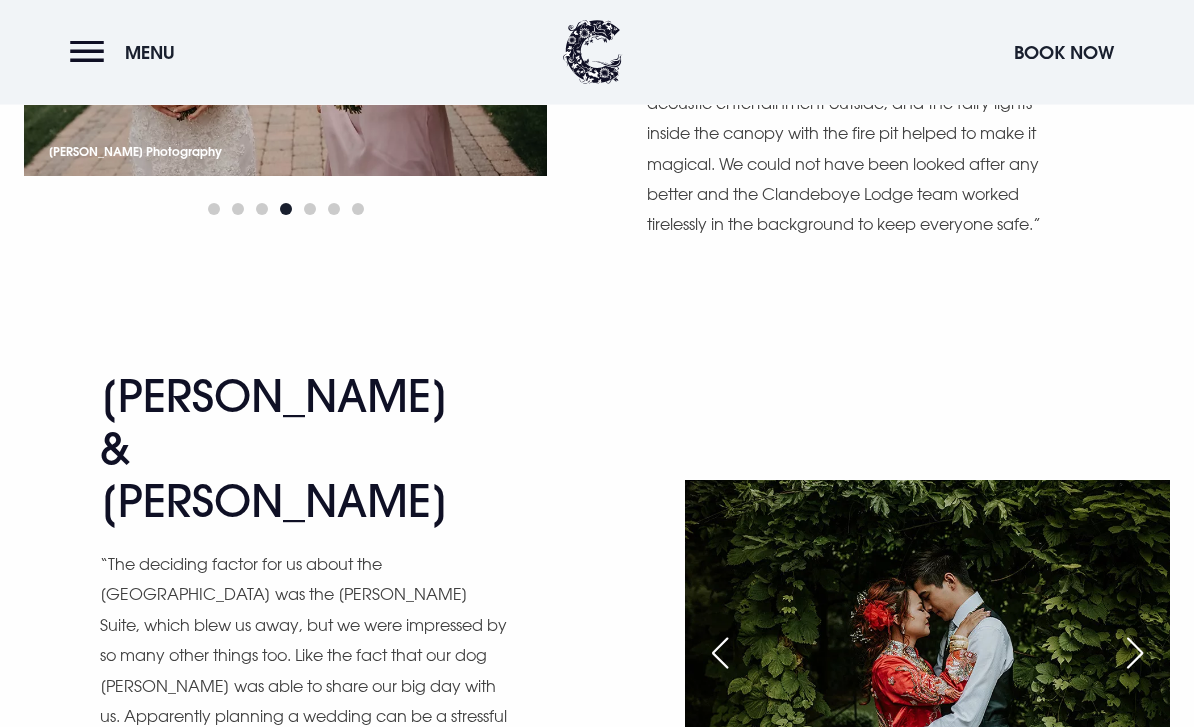 scroll, scrollTop: 11046, scrollLeft: 0, axis: vertical 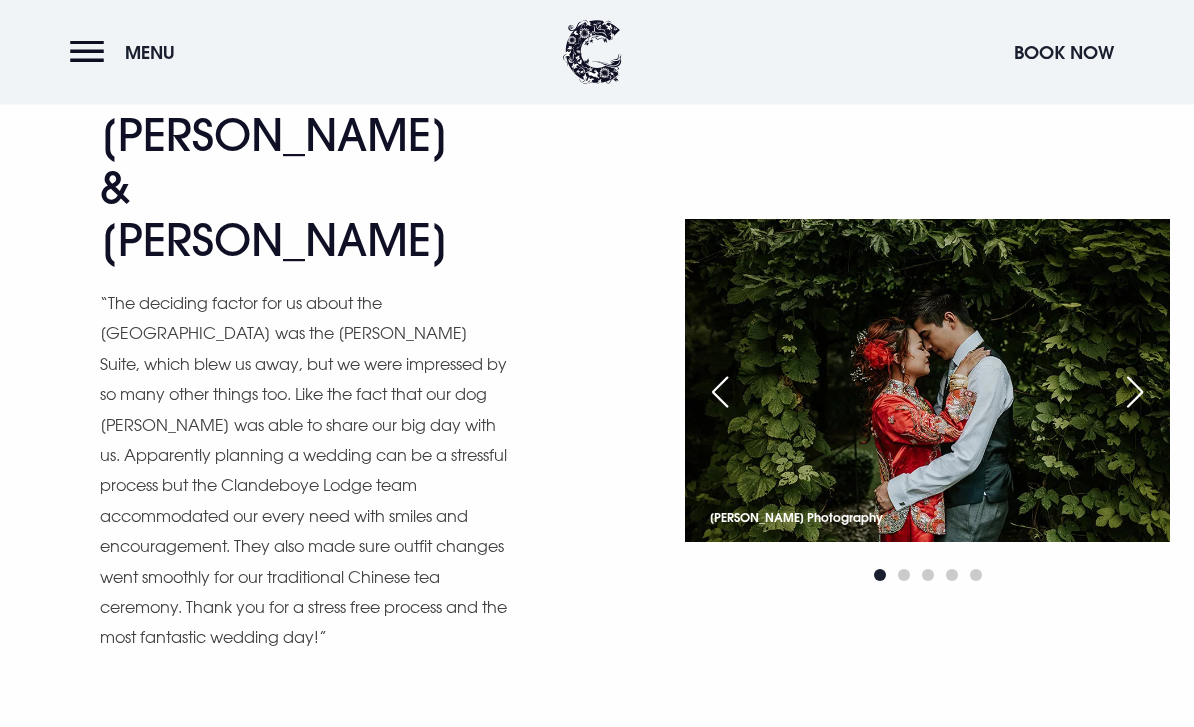 click at bounding box center [720, 1722] 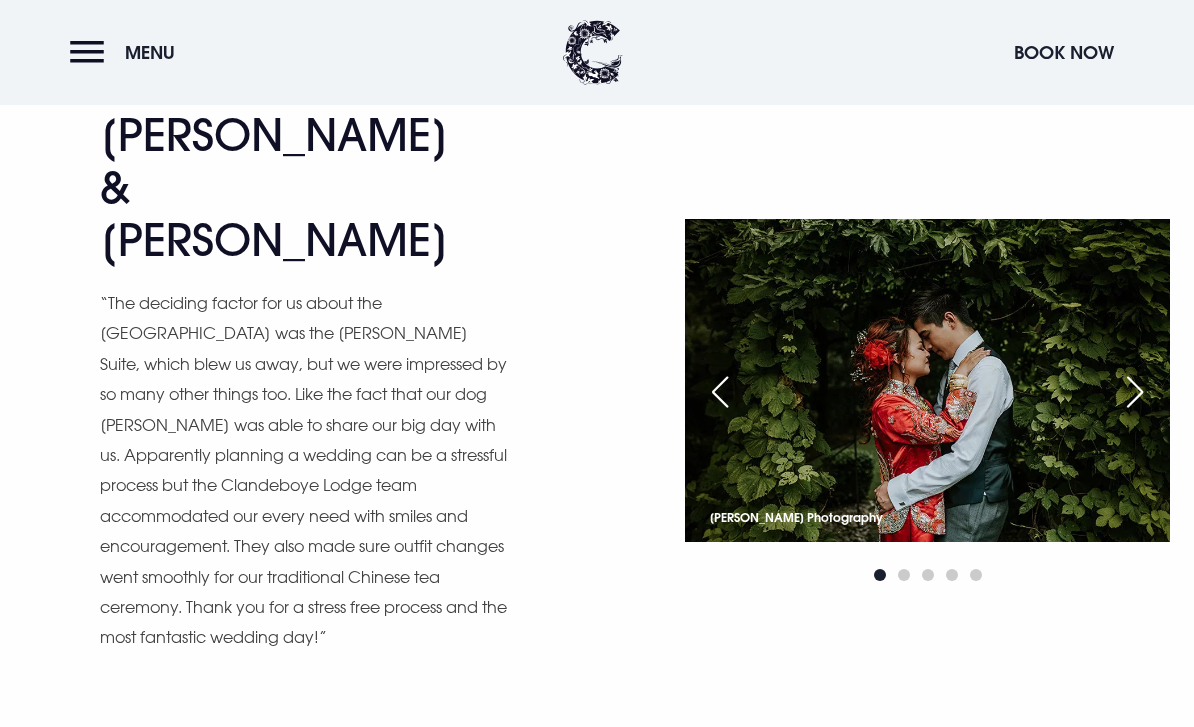 click at bounding box center [720, 1721] 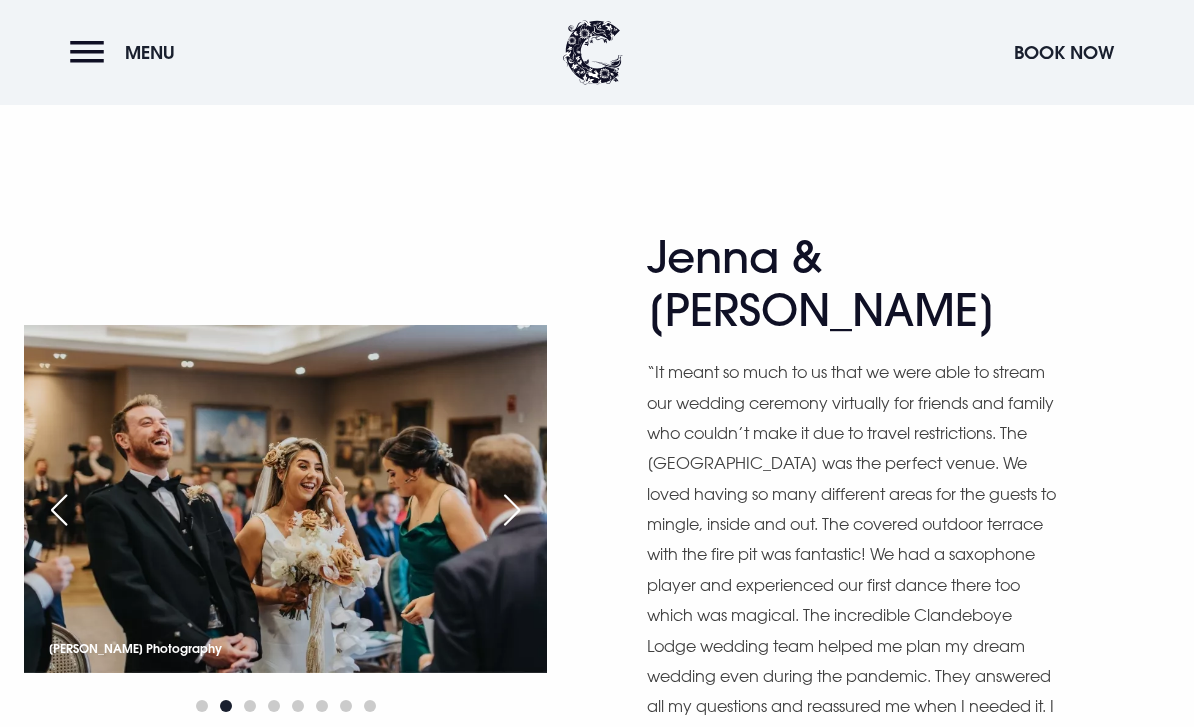 scroll, scrollTop: 11611, scrollLeft: 0, axis: vertical 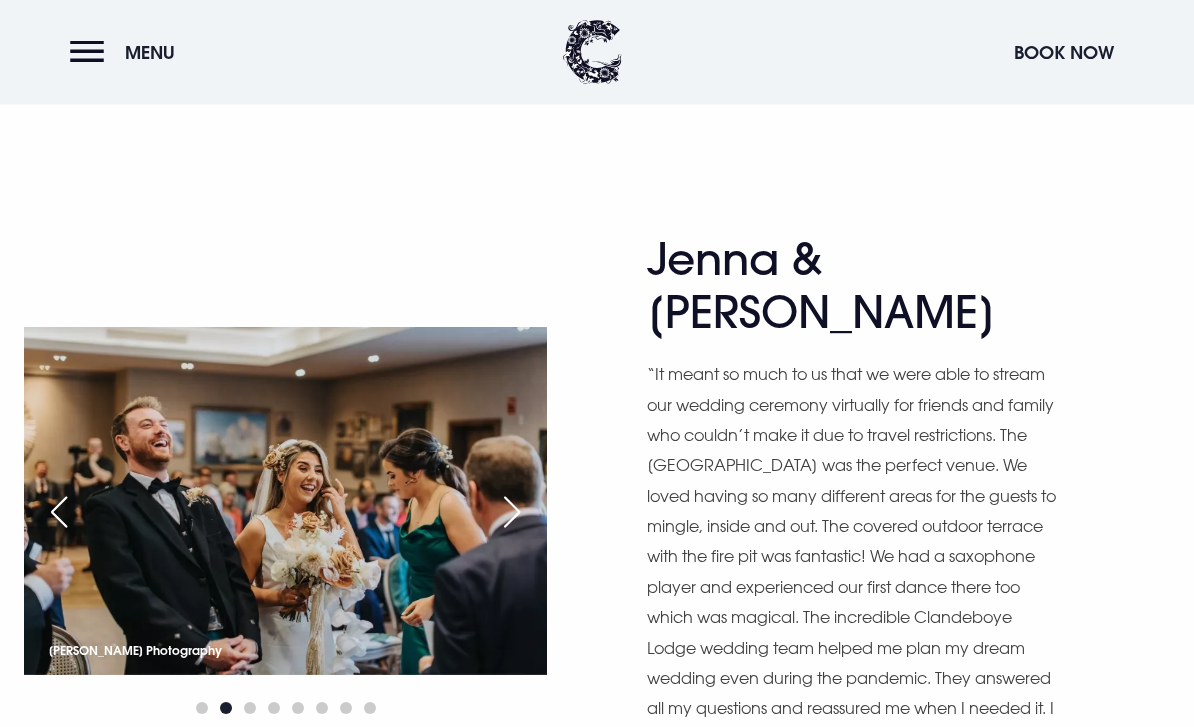 click at bounding box center [512, 1831] 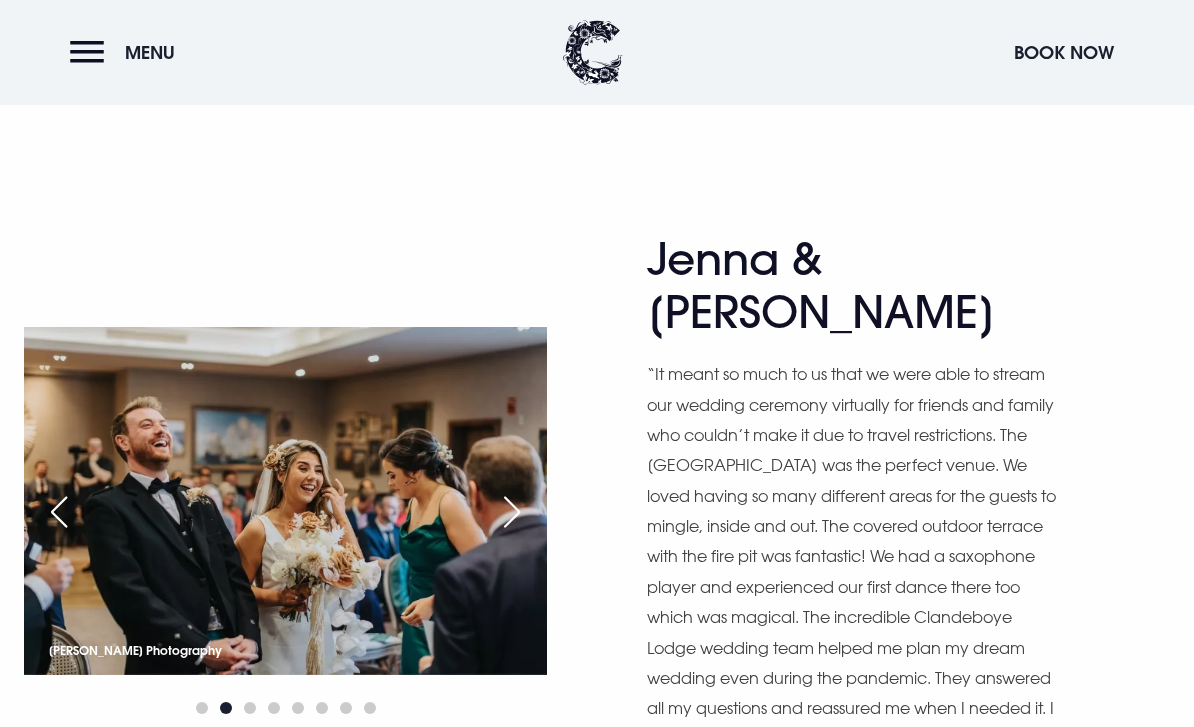click at bounding box center (512, 1830) 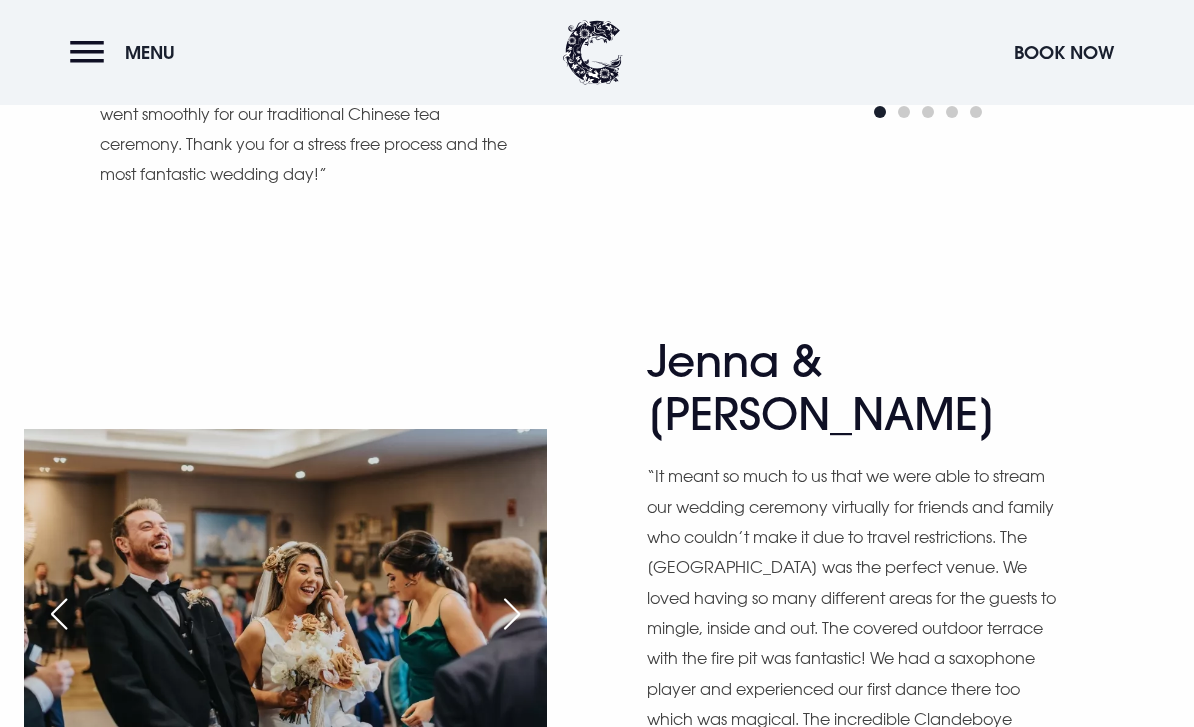 scroll, scrollTop: 11324, scrollLeft: 0, axis: vertical 